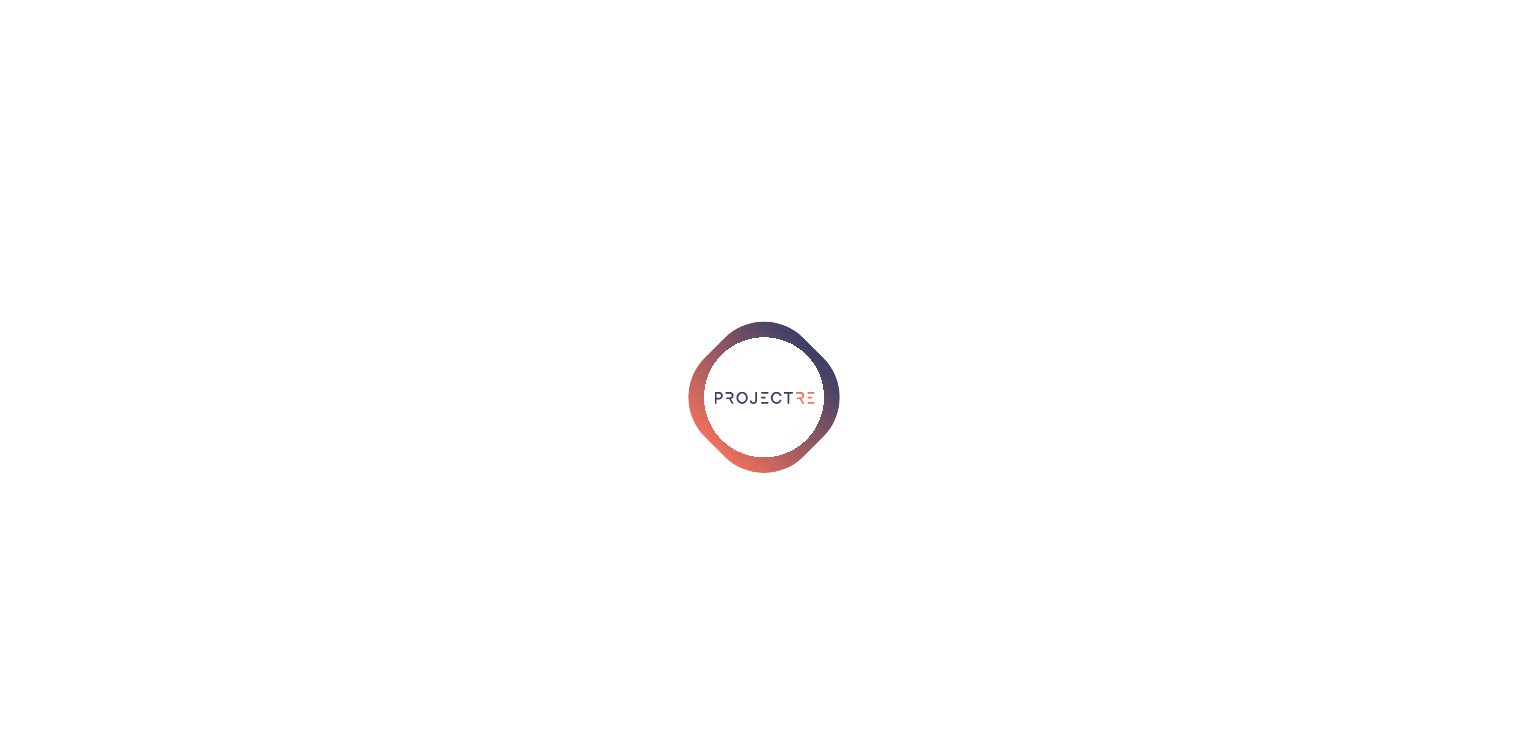 scroll, scrollTop: 0, scrollLeft: 0, axis: both 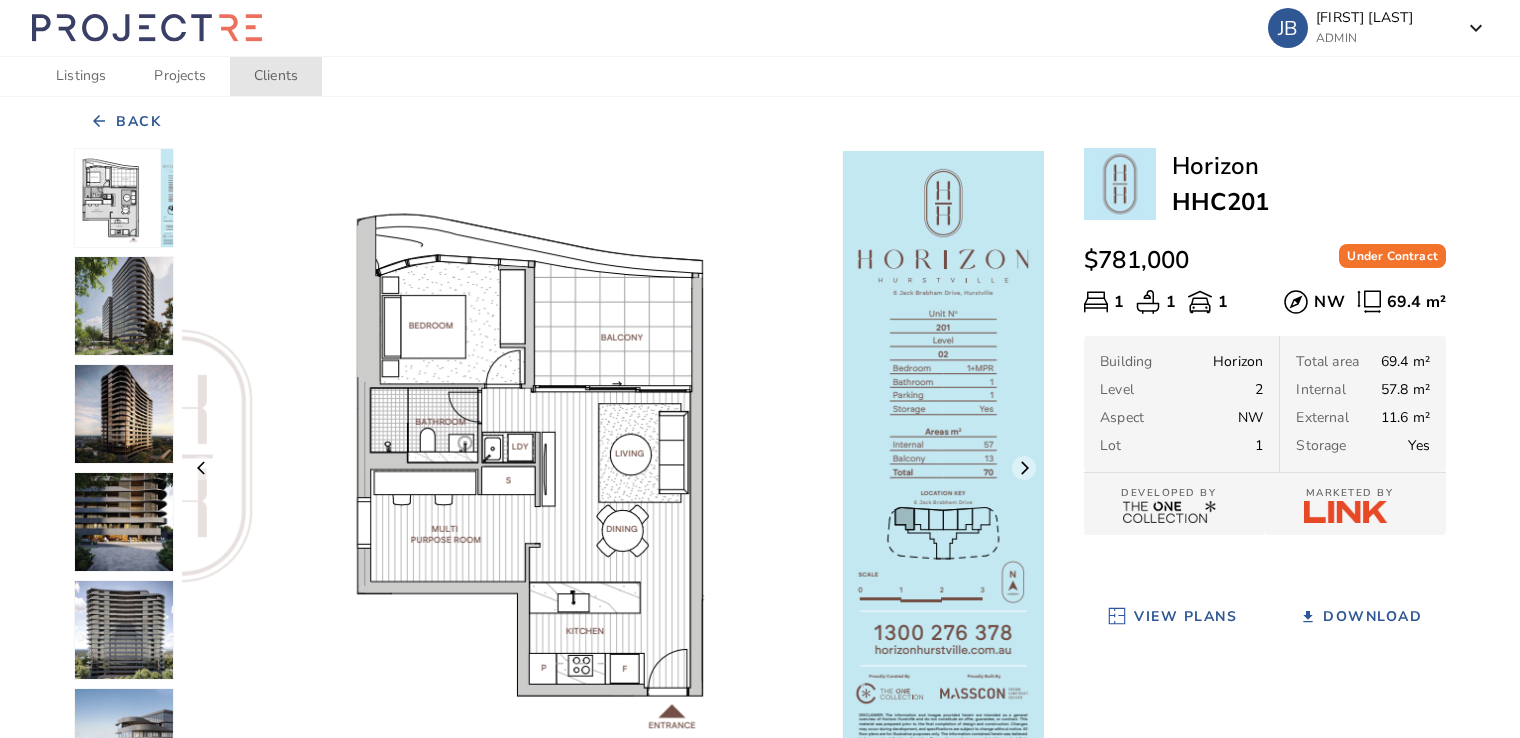 click on "Clients" at bounding box center (276, 76) 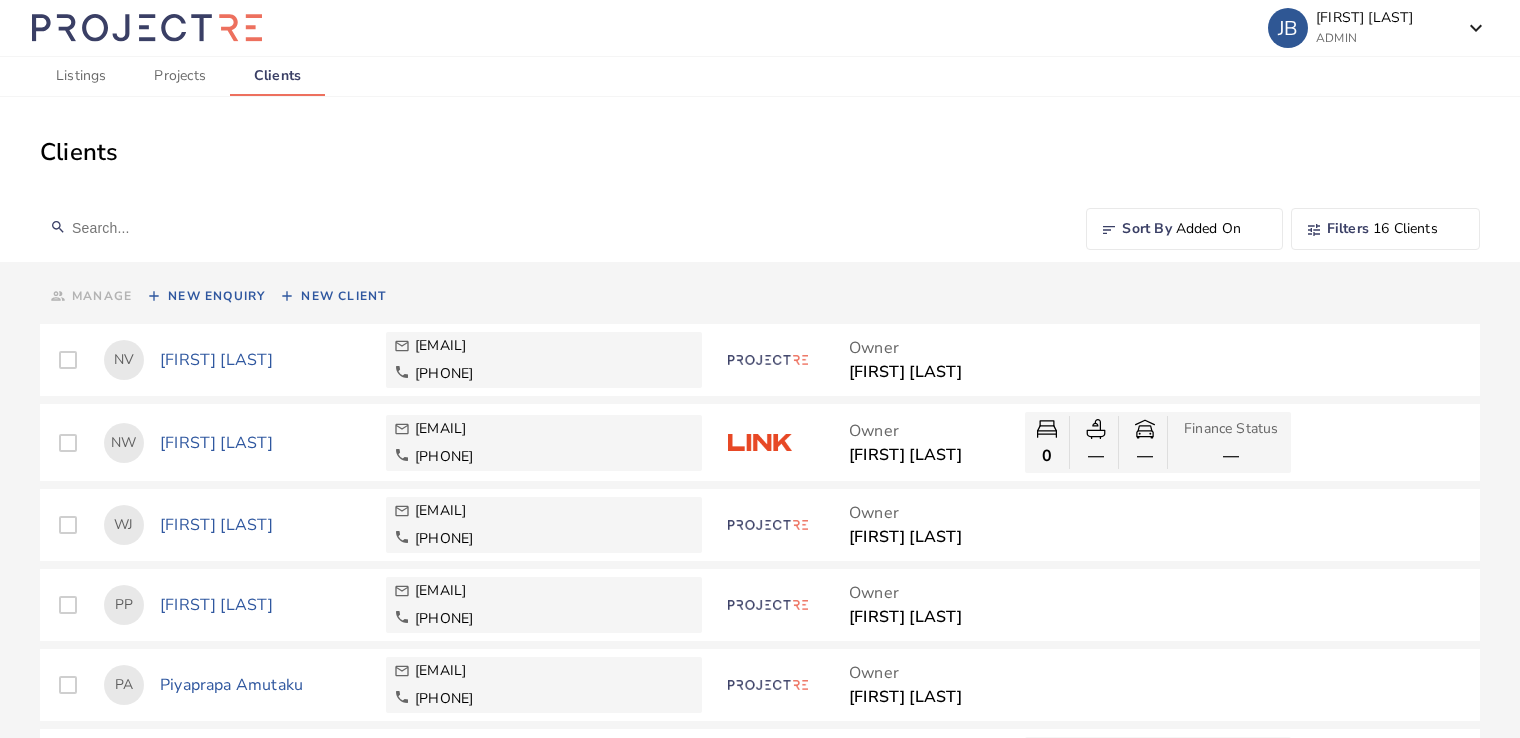 click on "[FIRST] [LAST]" at bounding box center (265, 360) 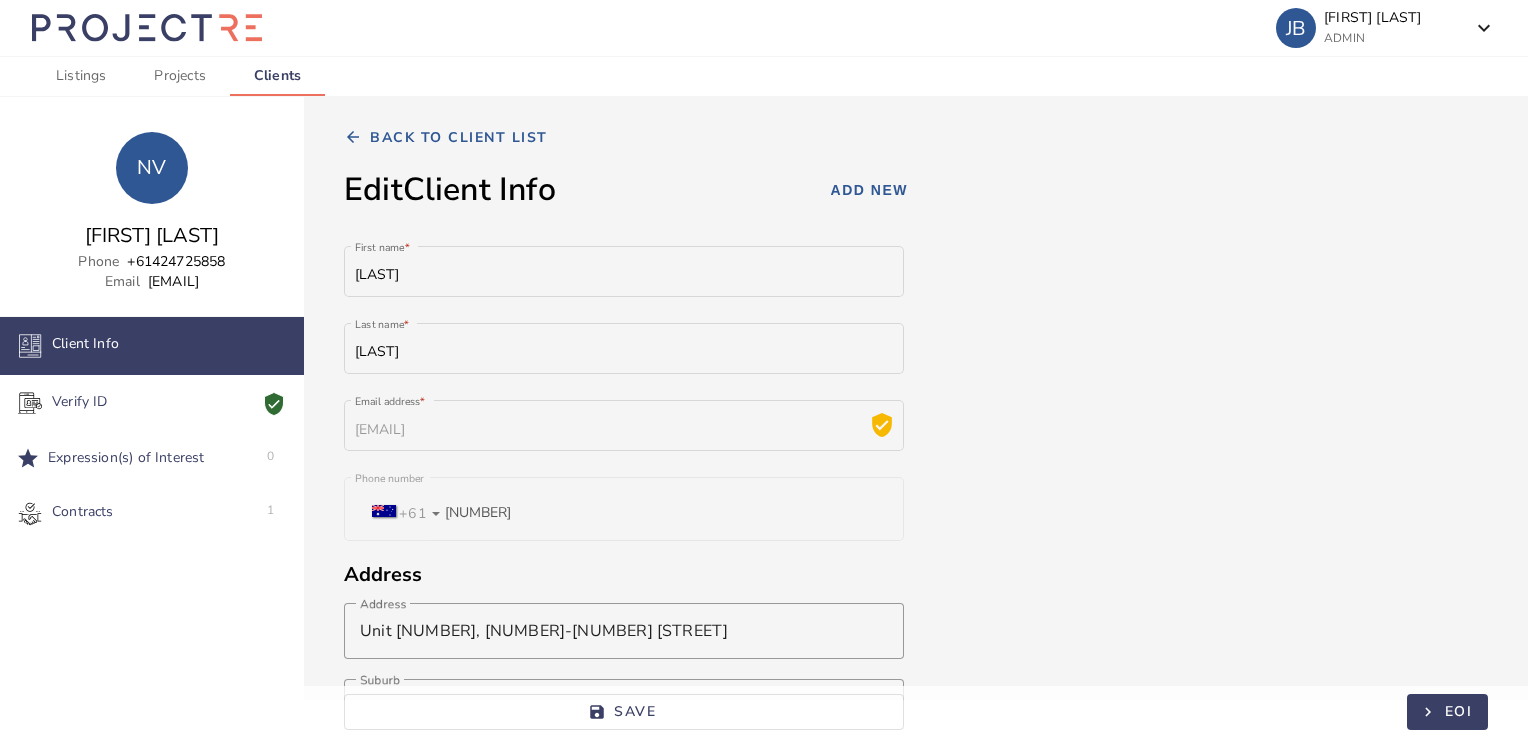 click on "Expression(s) of Interest" at bounding box center [85, 346] 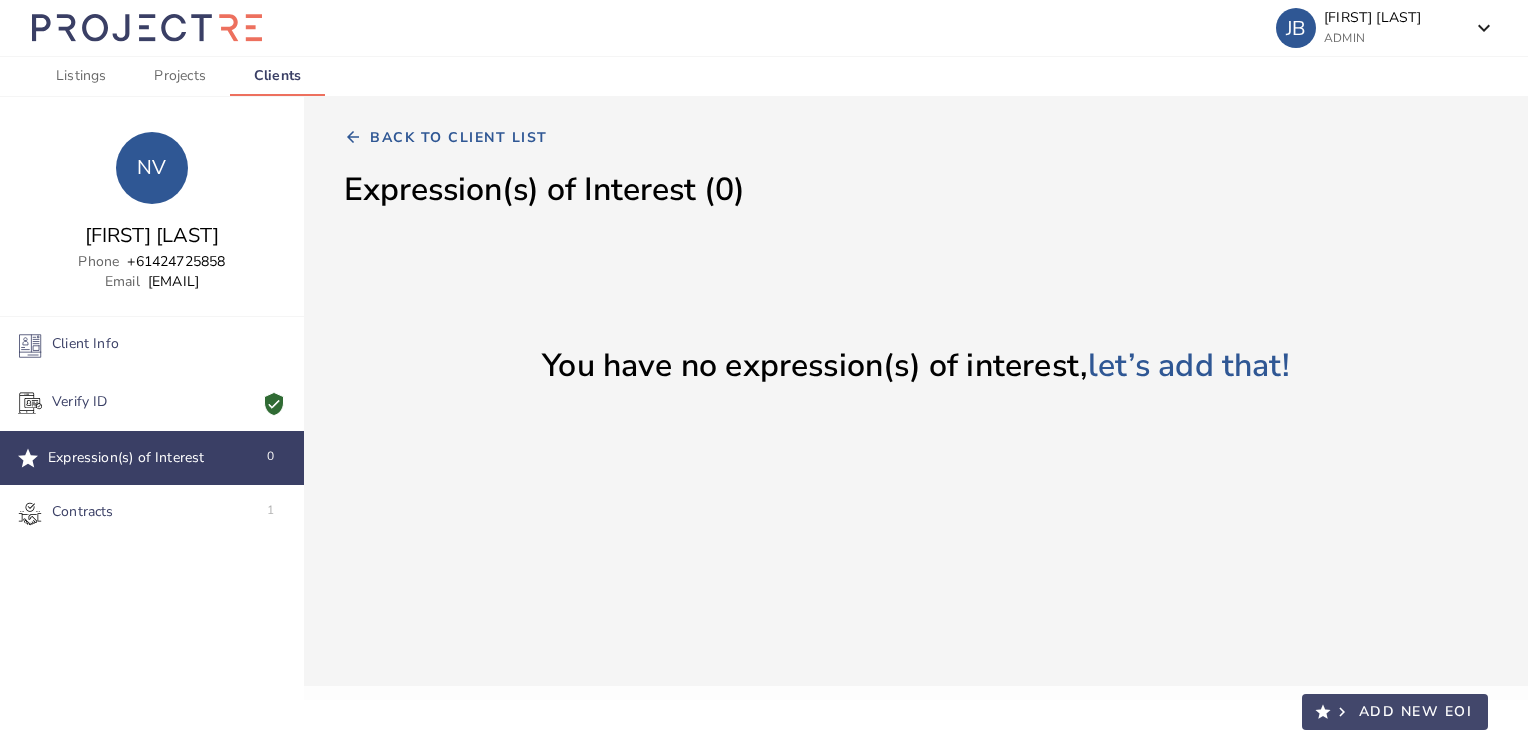 click on "Add New EOI" at bounding box center [1416, 711] 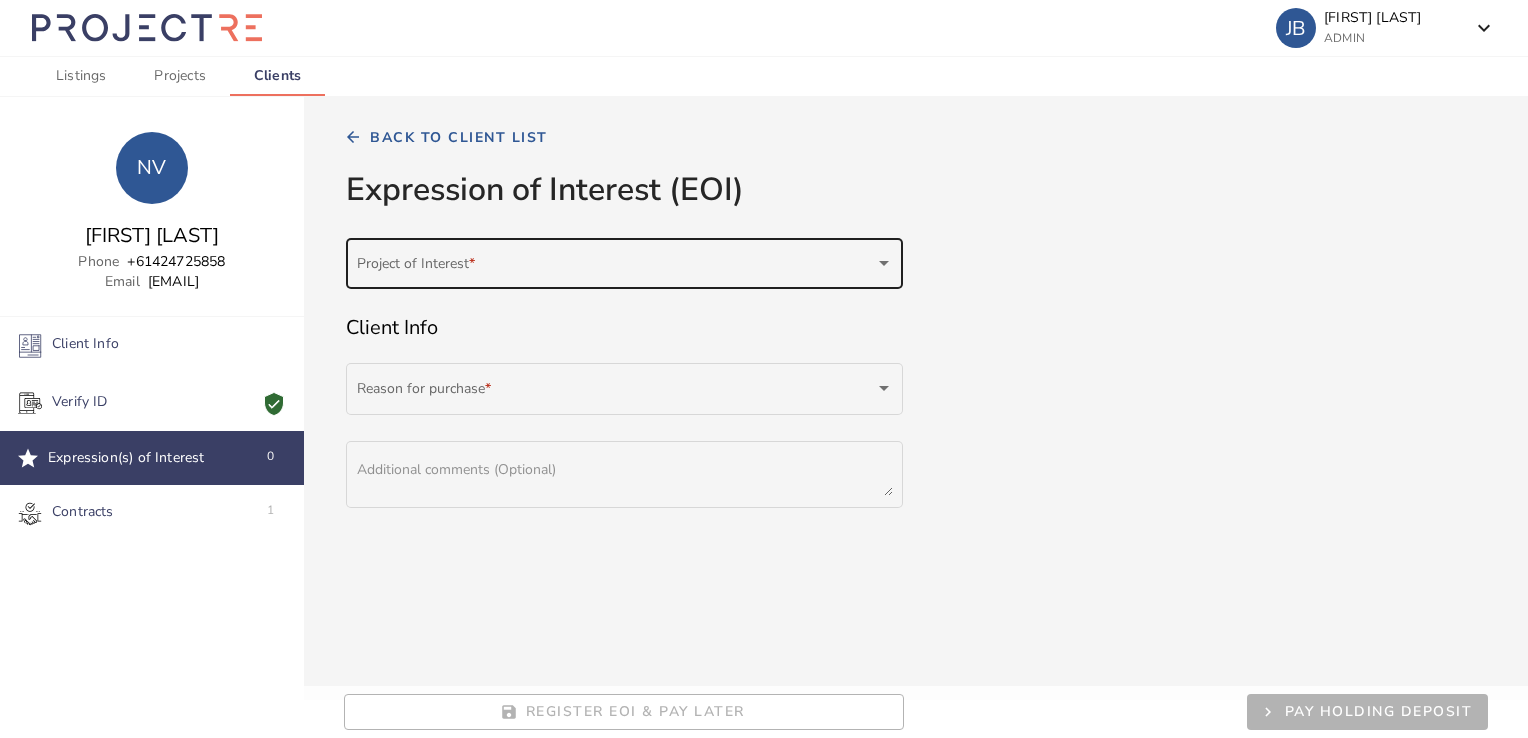click on "Project of Interest  *" at bounding box center [625, 261] 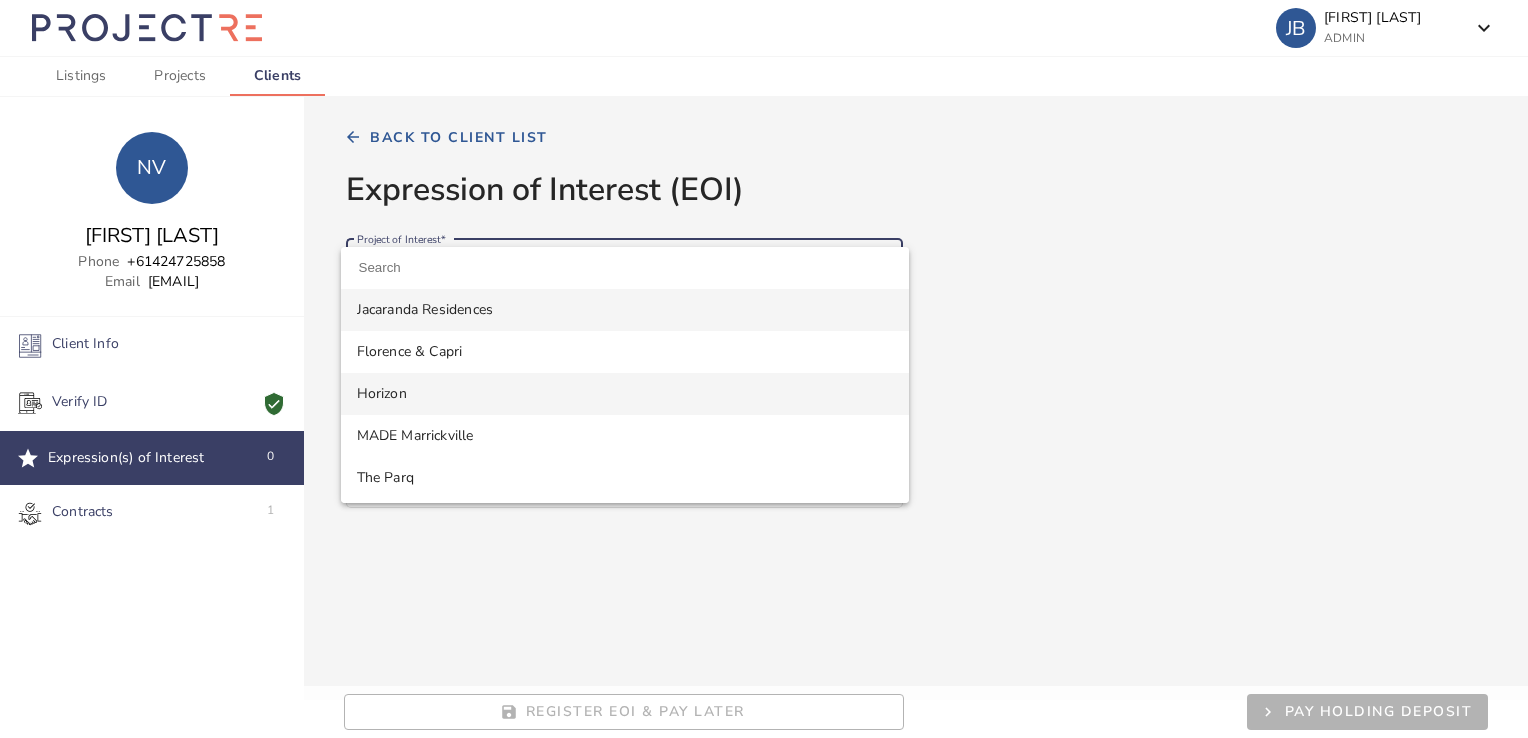 click on "Horizon" at bounding box center (625, 394) 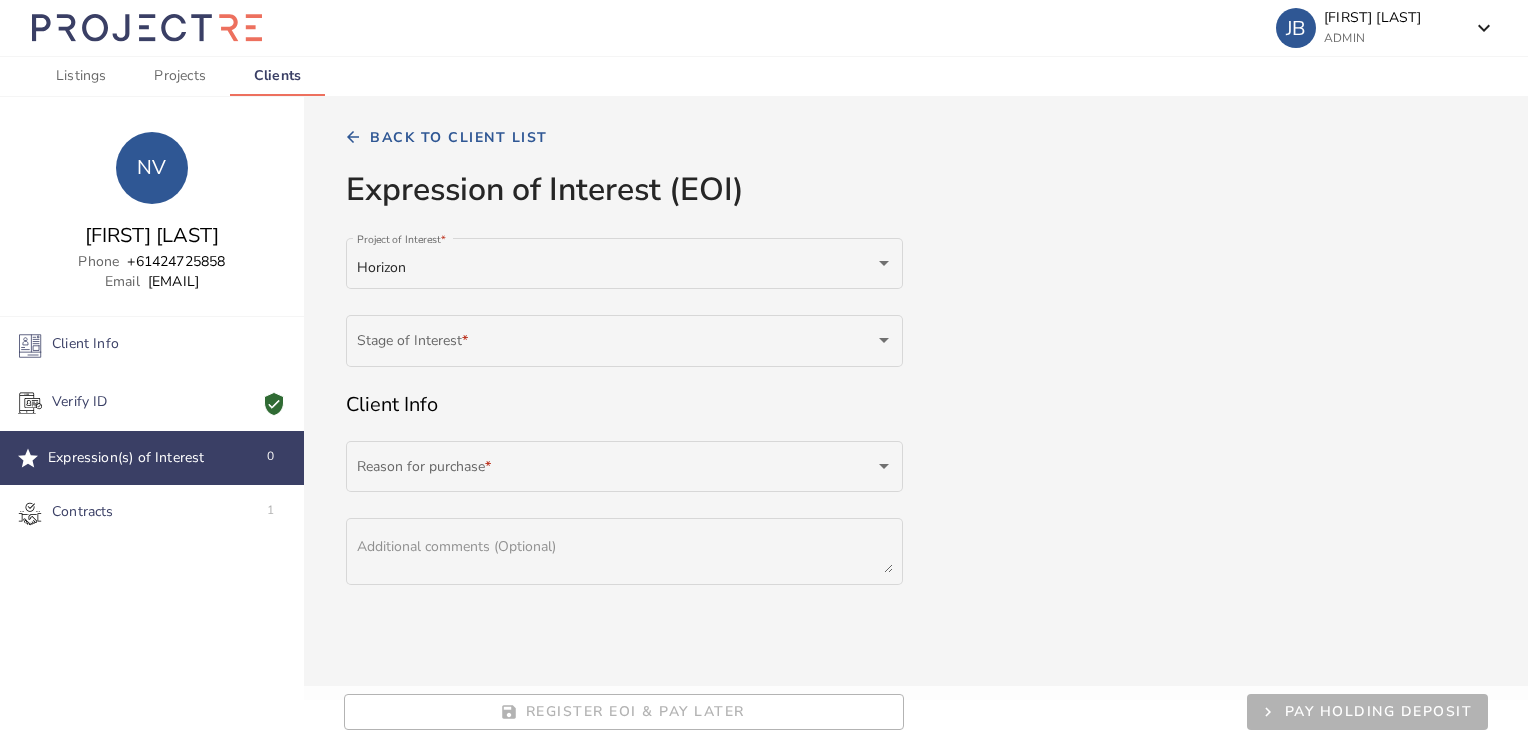 click on "Stage of Interest  *" at bounding box center (624, 350) 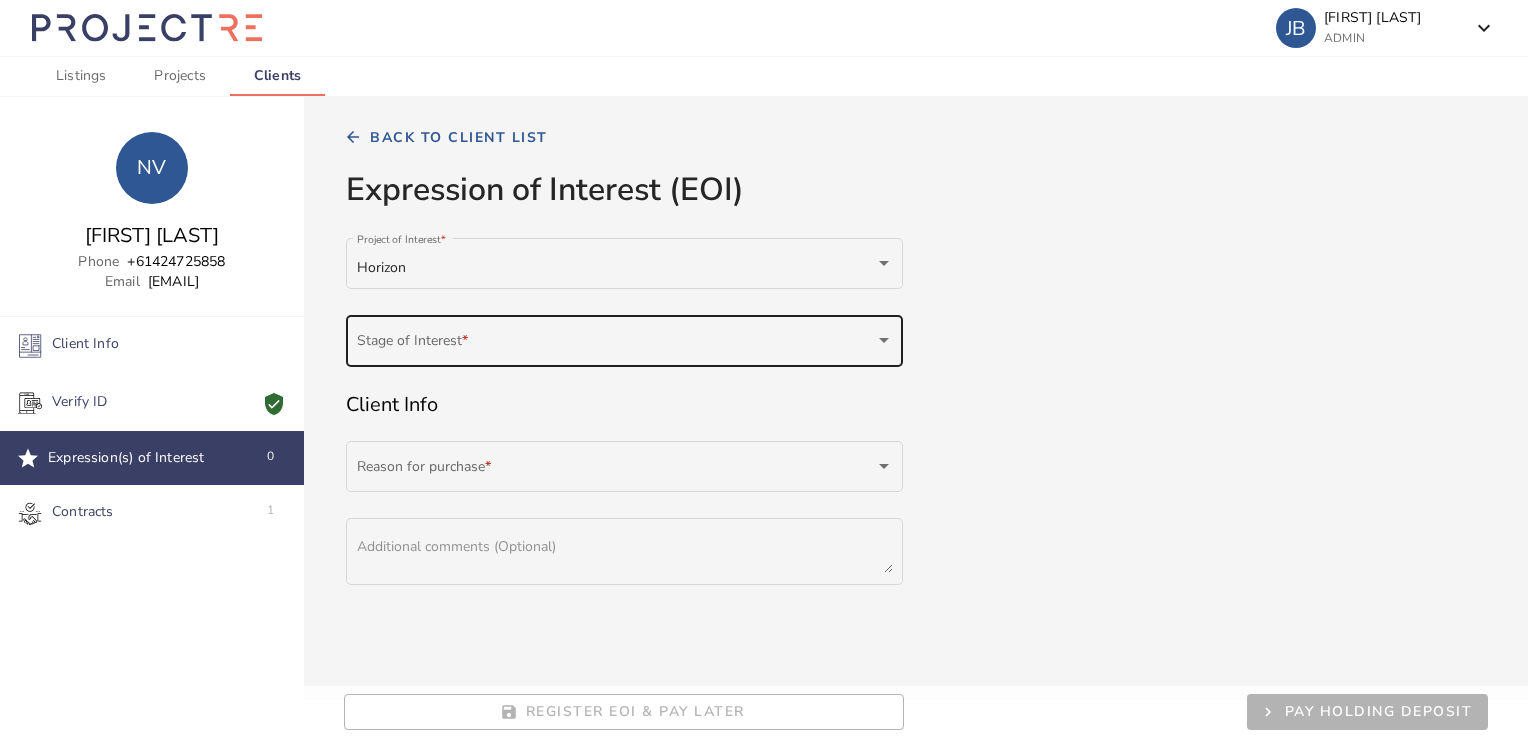 click at bounding box center [616, 345] 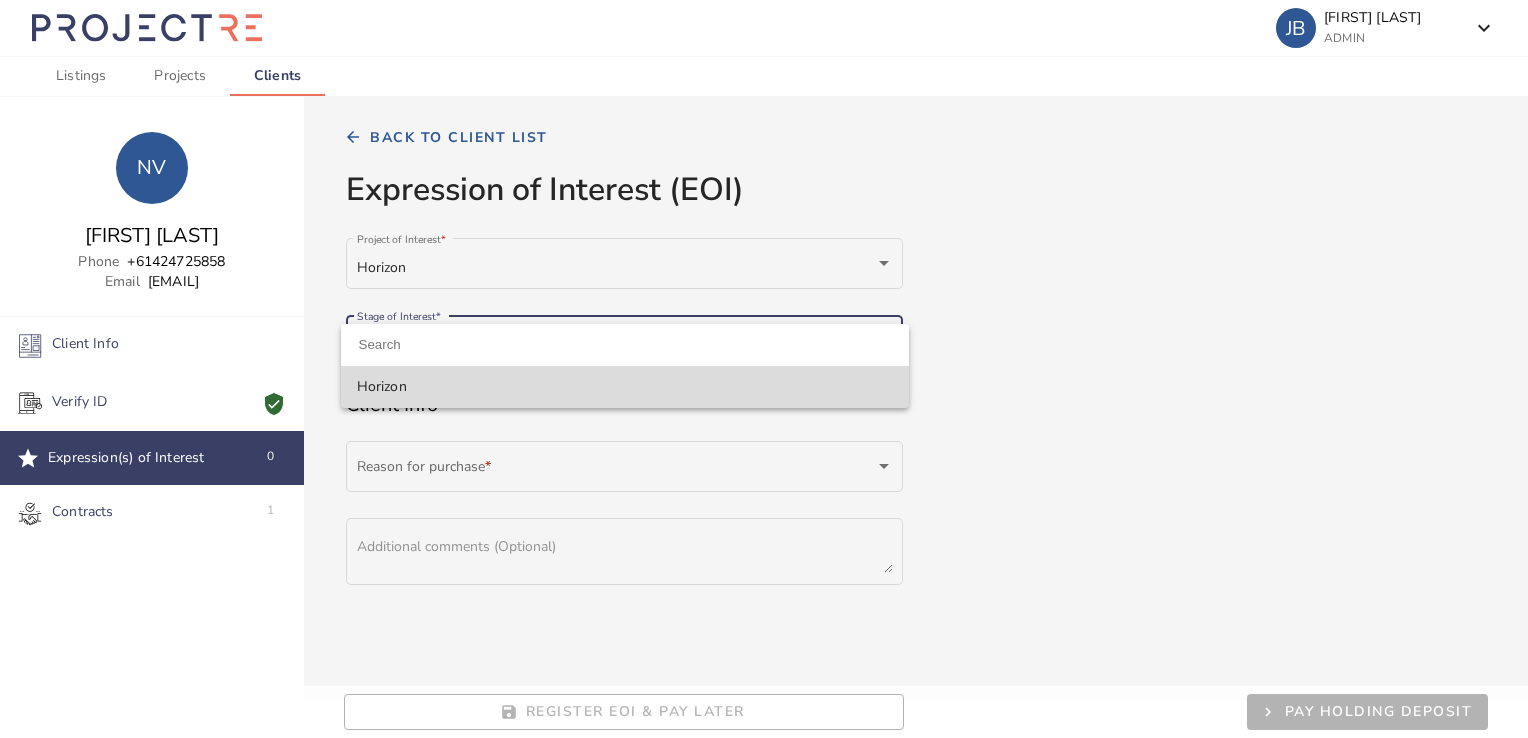 click on "Horizon" at bounding box center [625, 387] 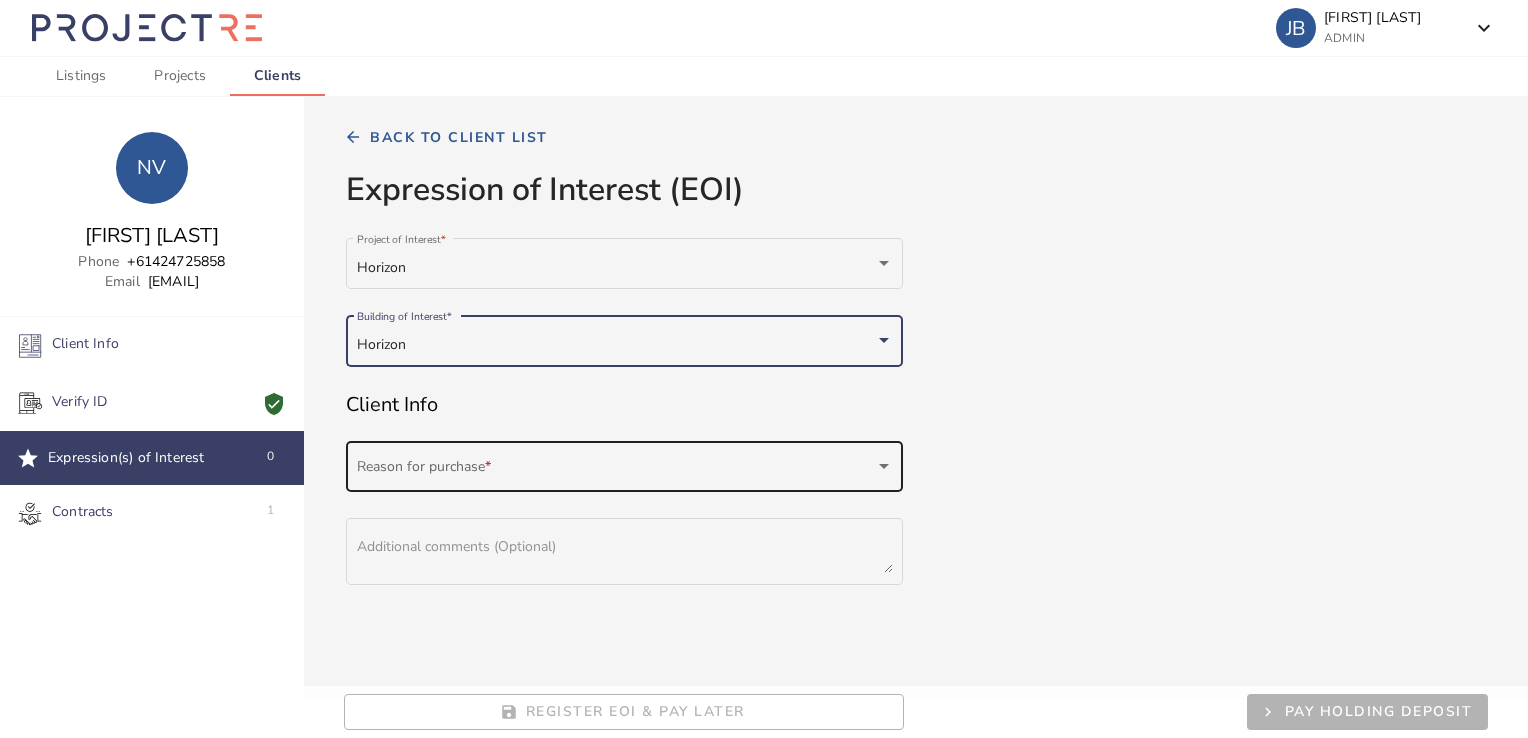 click at bounding box center [616, 470] 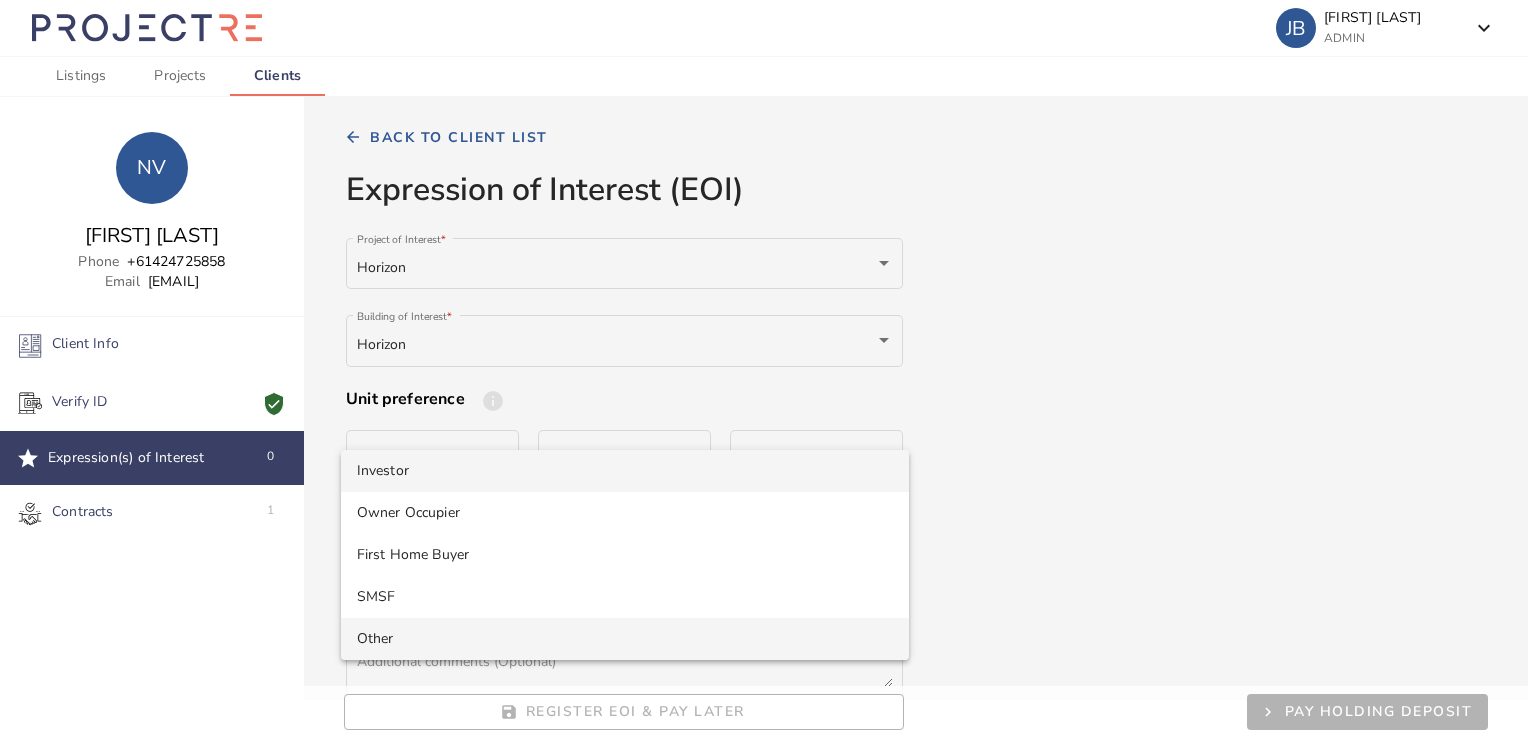 click on "Other" at bounding box center (625, 639) 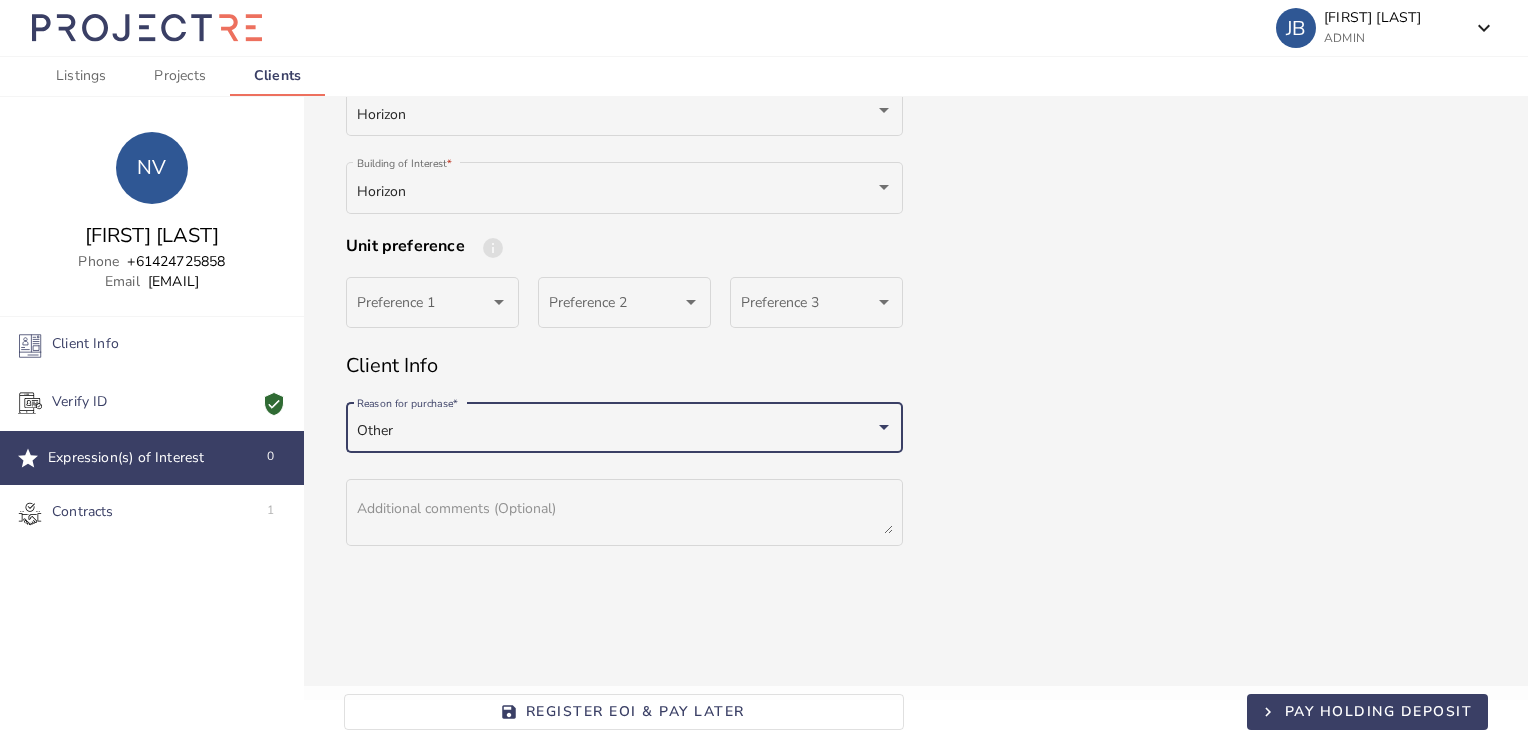 scroll, scrollTop: 164, scrollLeft: 0, axis: vertical 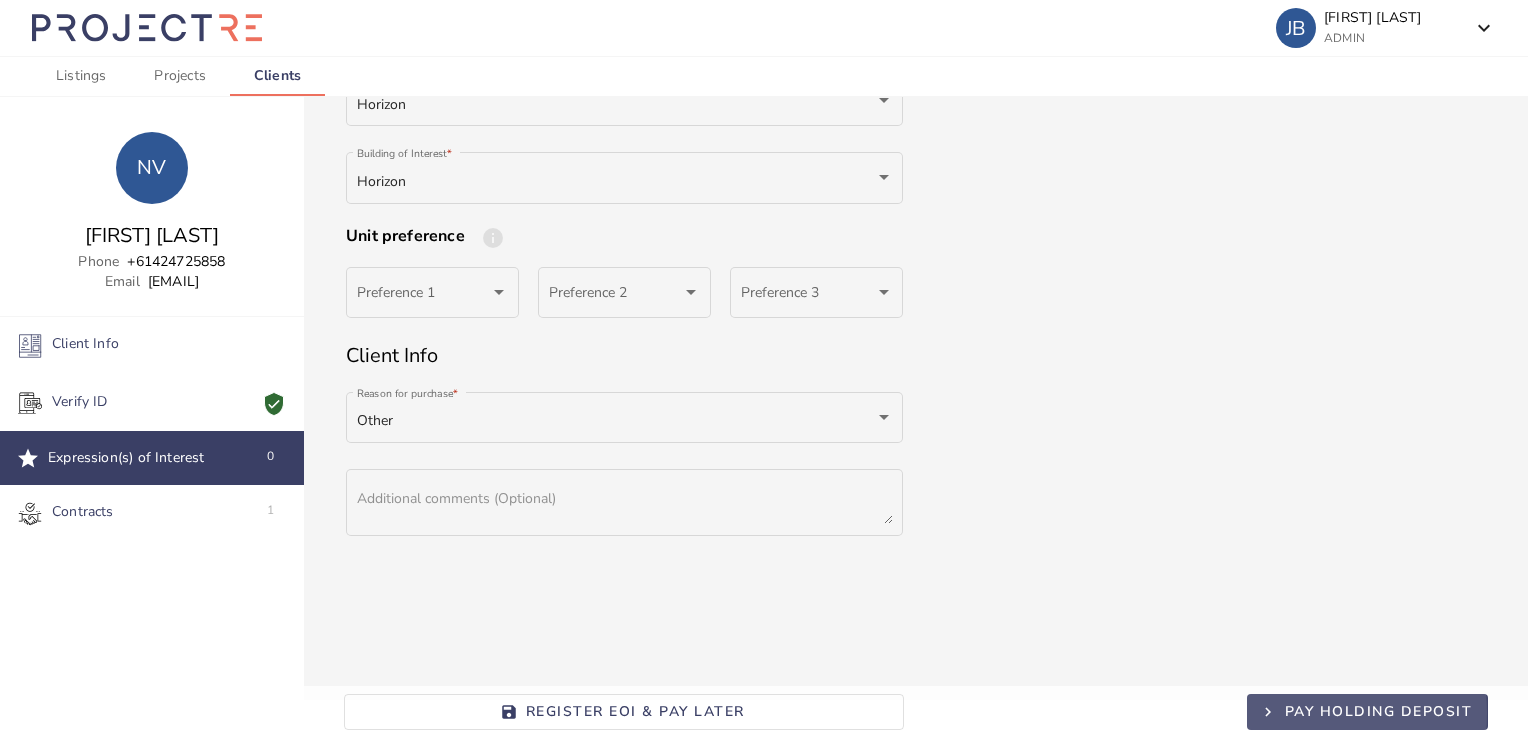 click on "Pay Holding Deposit" at bounding box center (1379, 711) 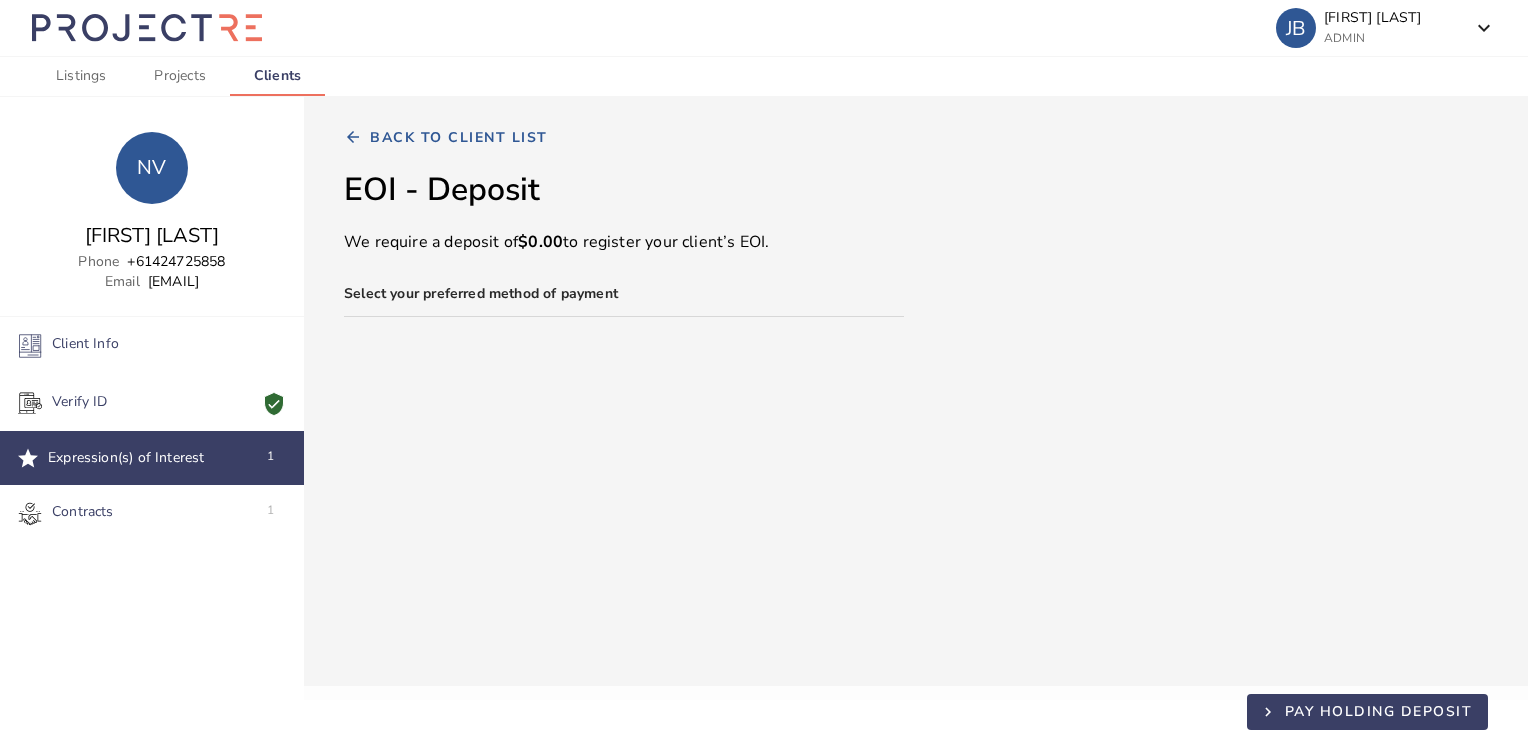 scroll, scrollTop: 0, scrollLeft: 0, axis: both 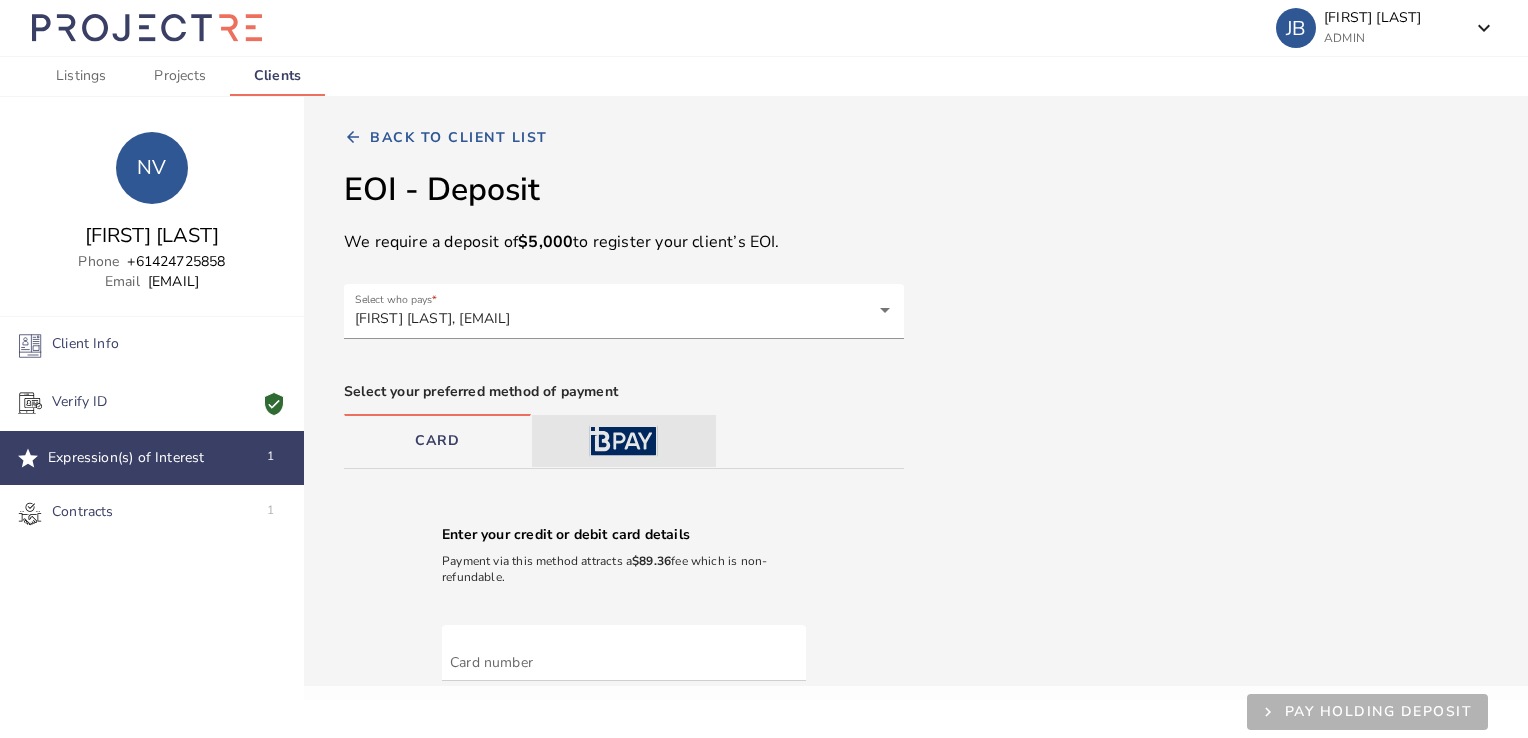 click at bounding box center (623, 441) 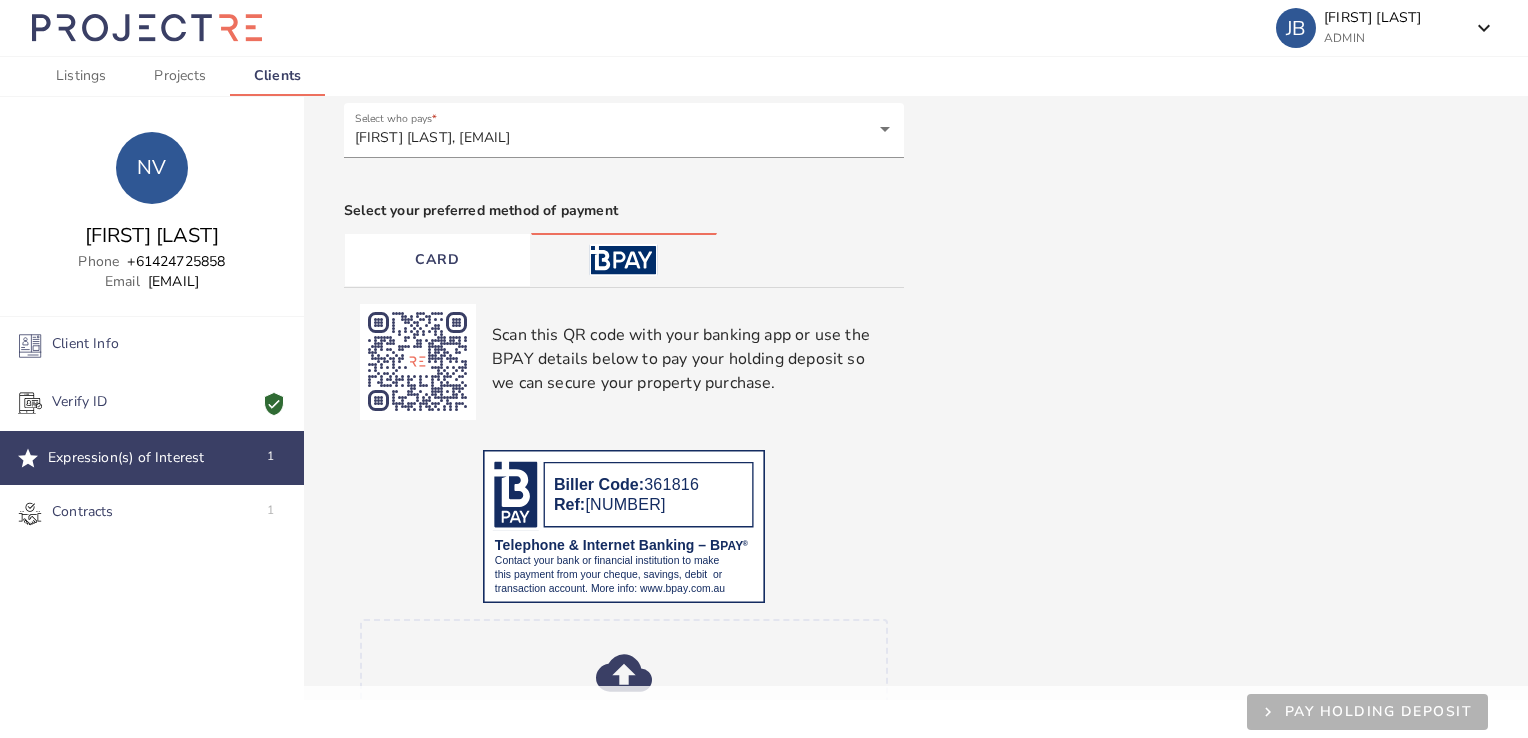 scroll, scrollTop: 381, scrollLeft: 0, axis: vertical 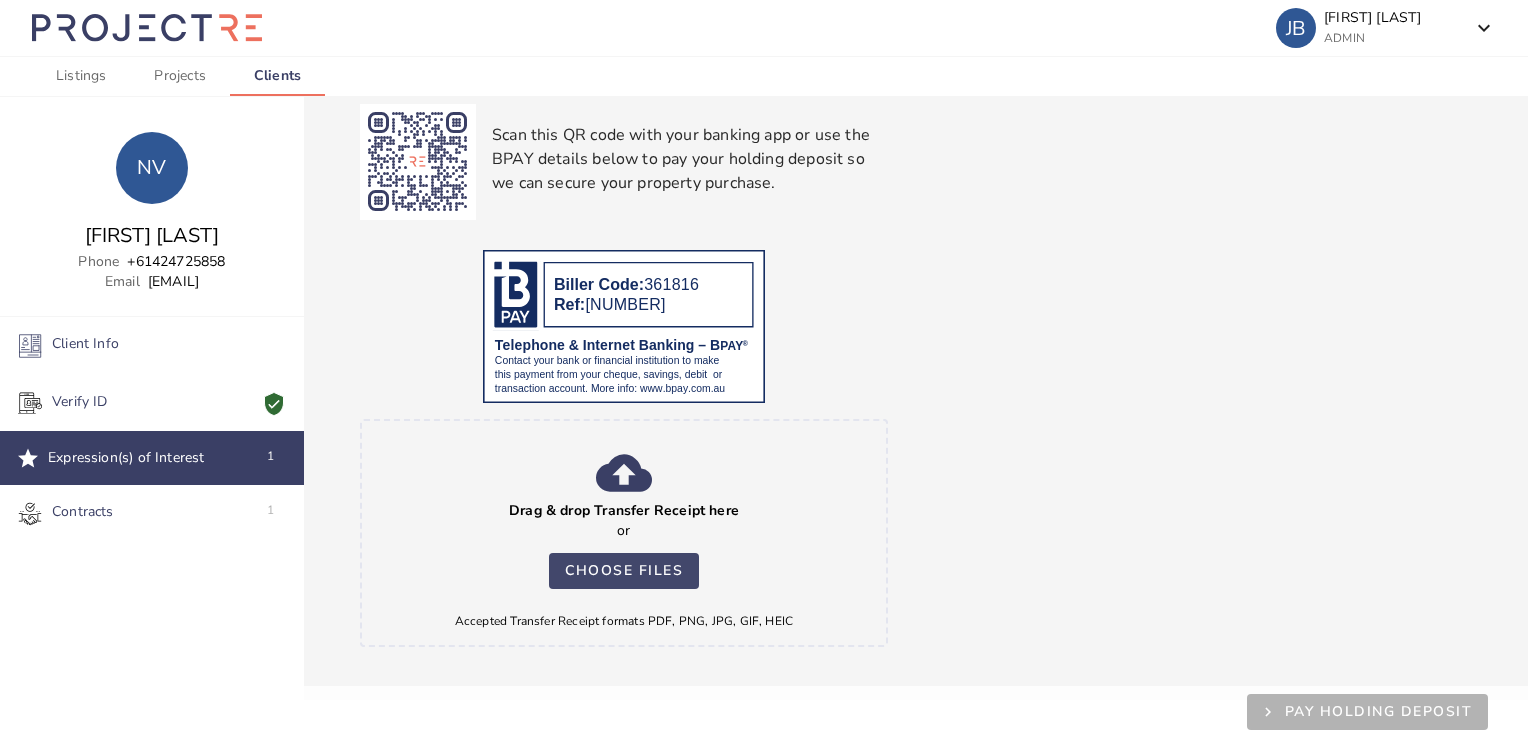 click at bounding box center [624, 571] 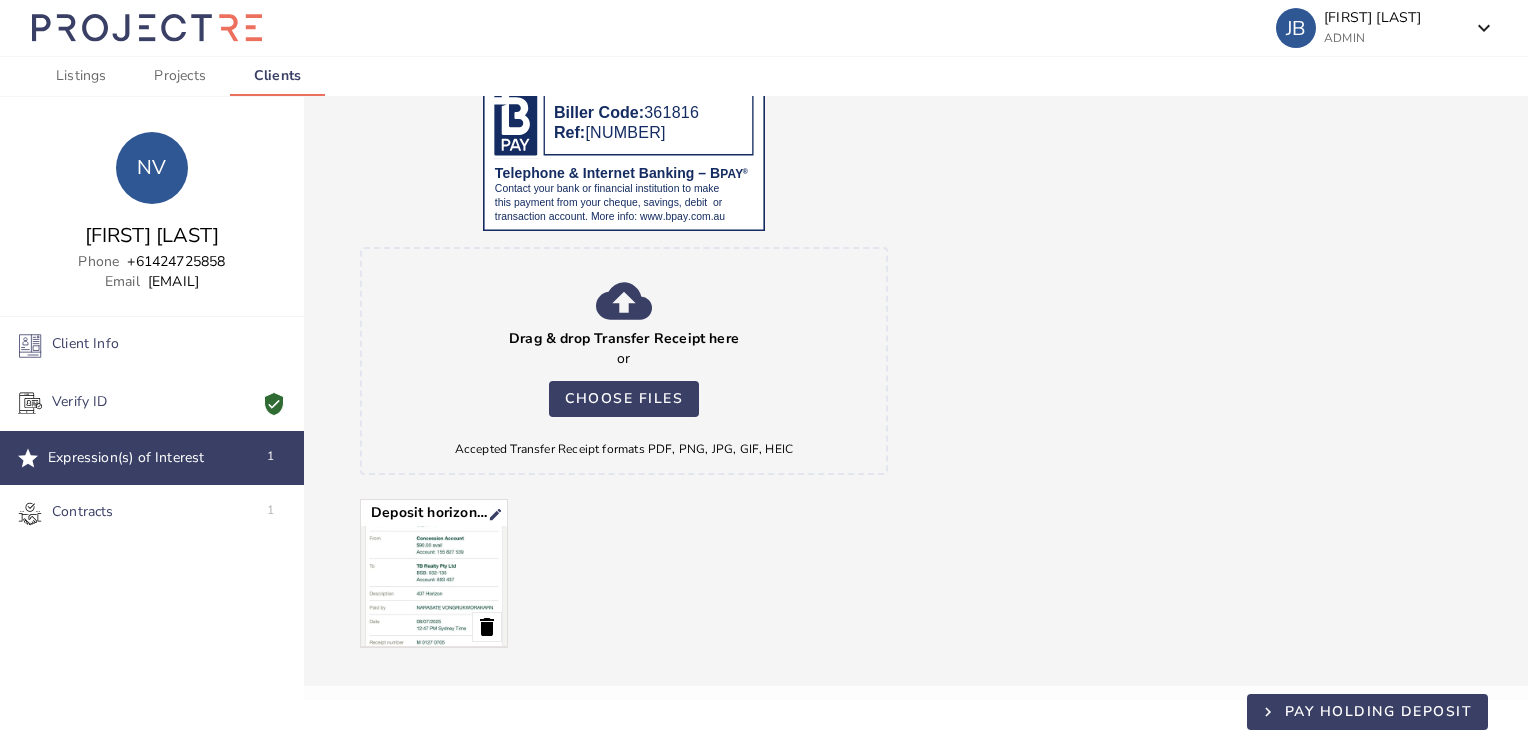 scroll, scrollTop: 554, scrollLeft: 0, axis: vertical 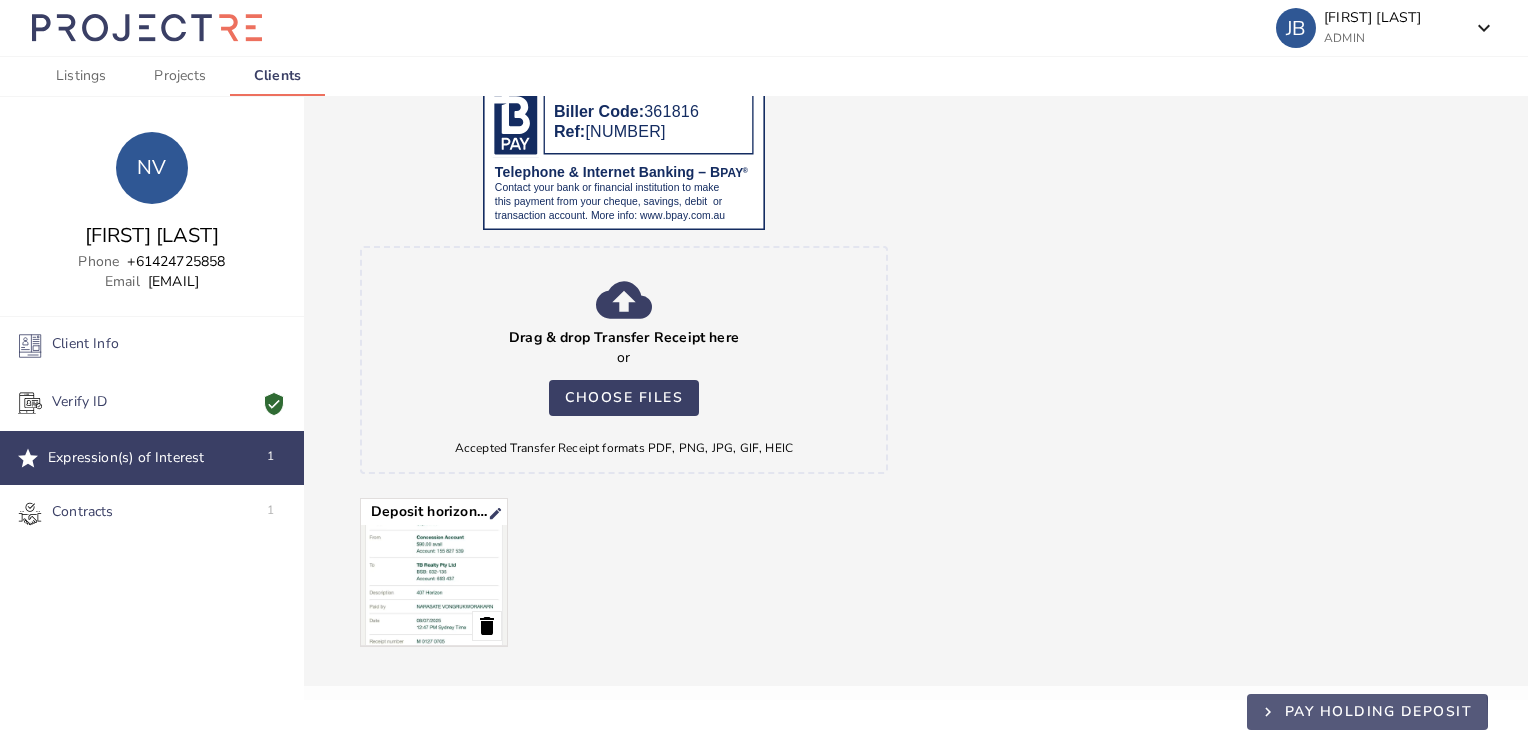 click on "Pay Holding Deposit" at bounding box center (1379, 711) 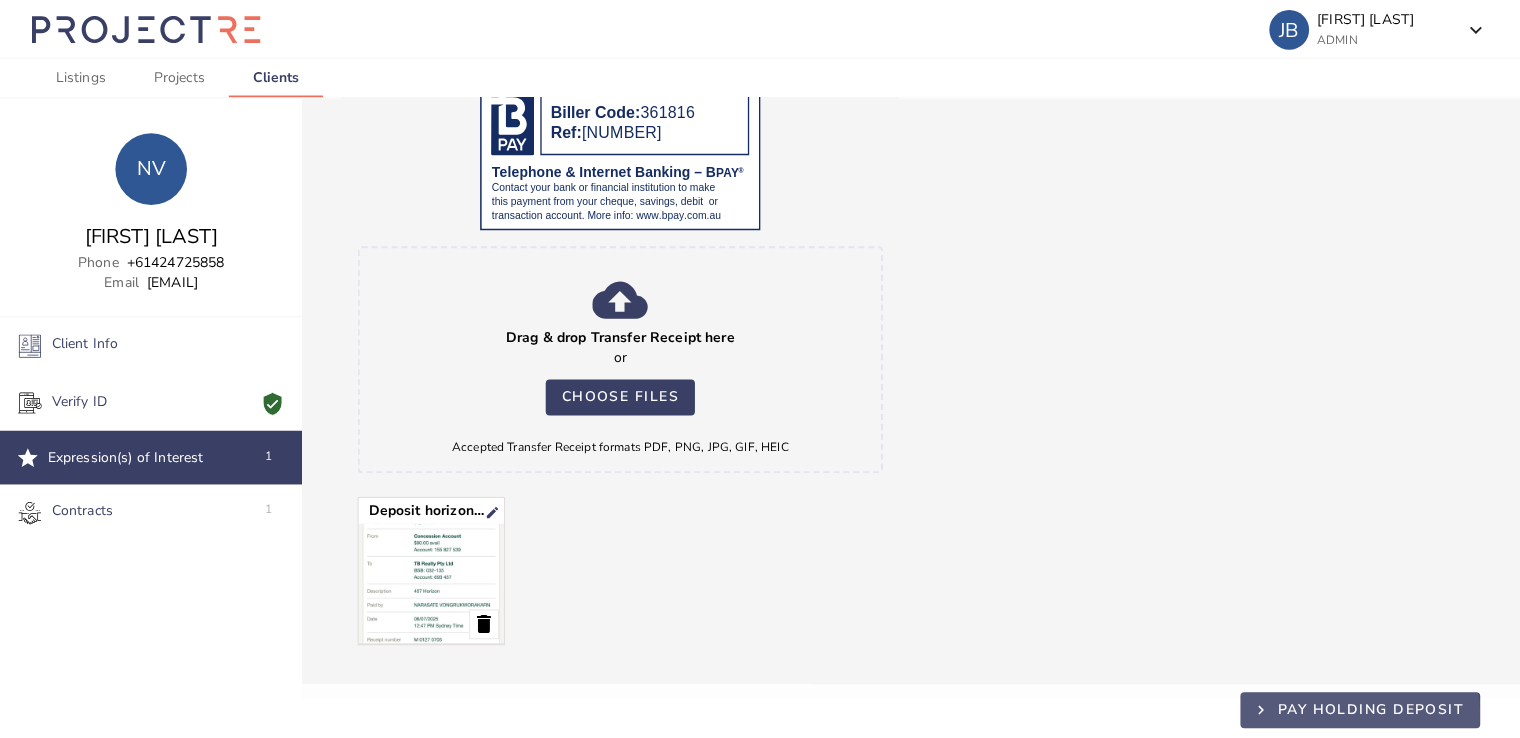 scroll, scrollTop: 0, scrollLeft: 0, axis: both 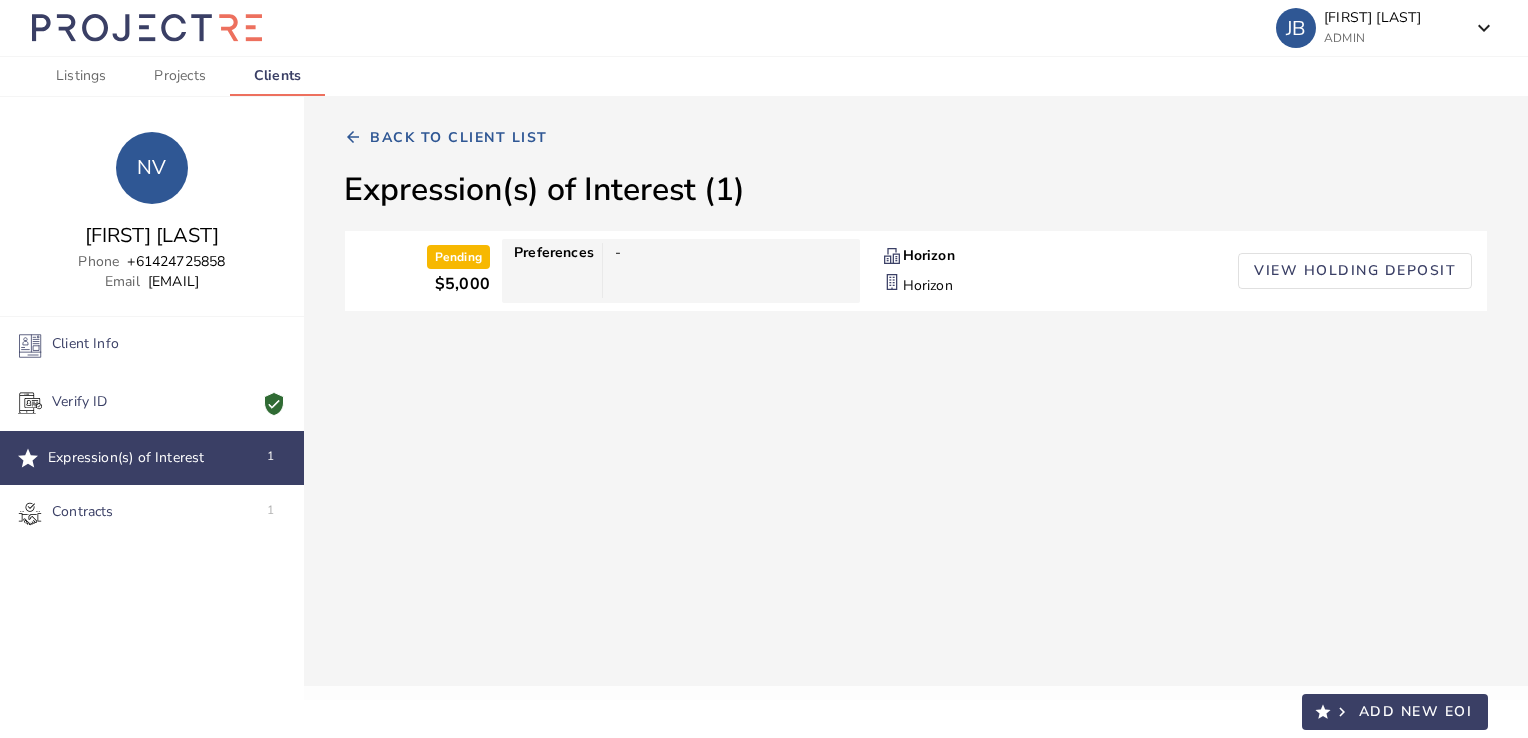click at bounding box center [147, 28] 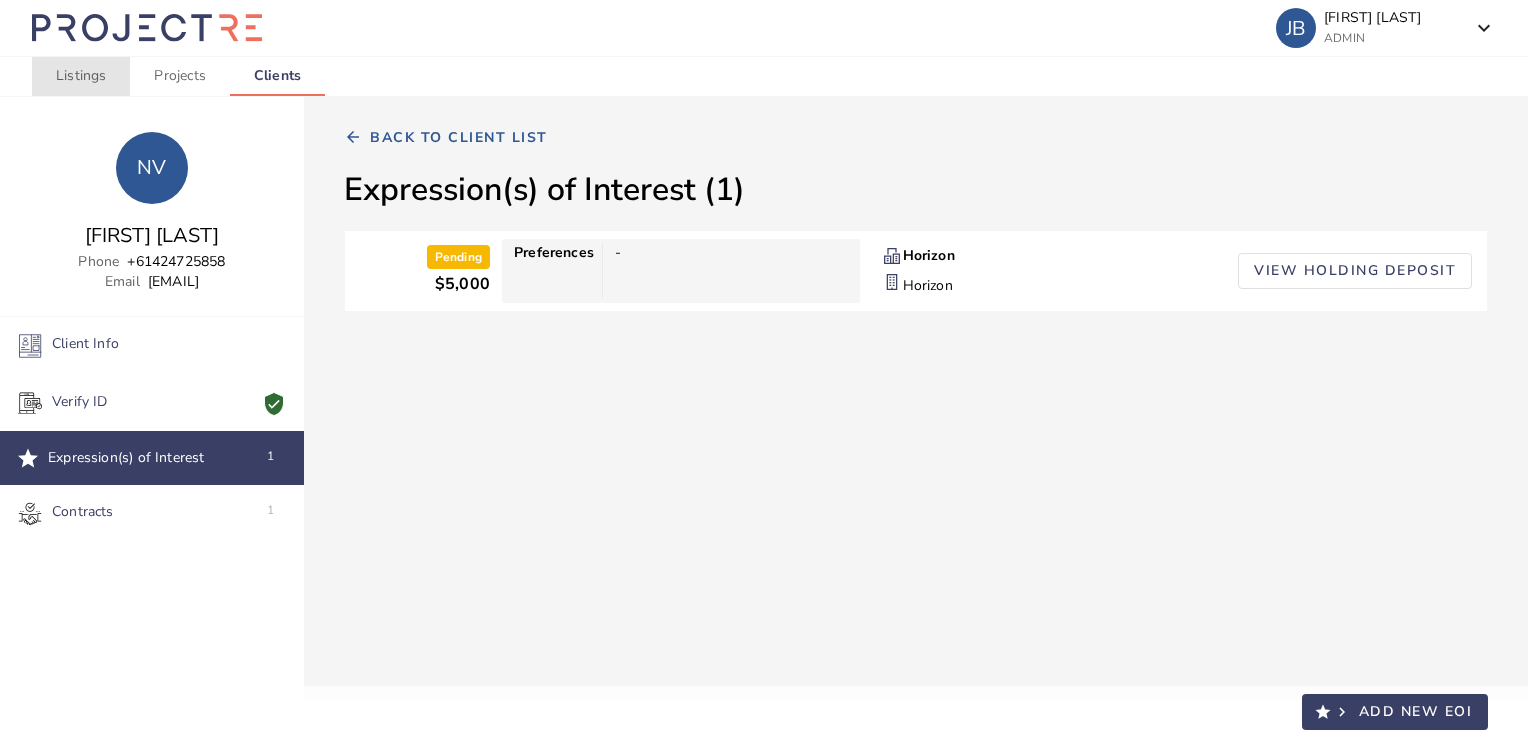 click on "Listings" at bounding box center (81, 76) 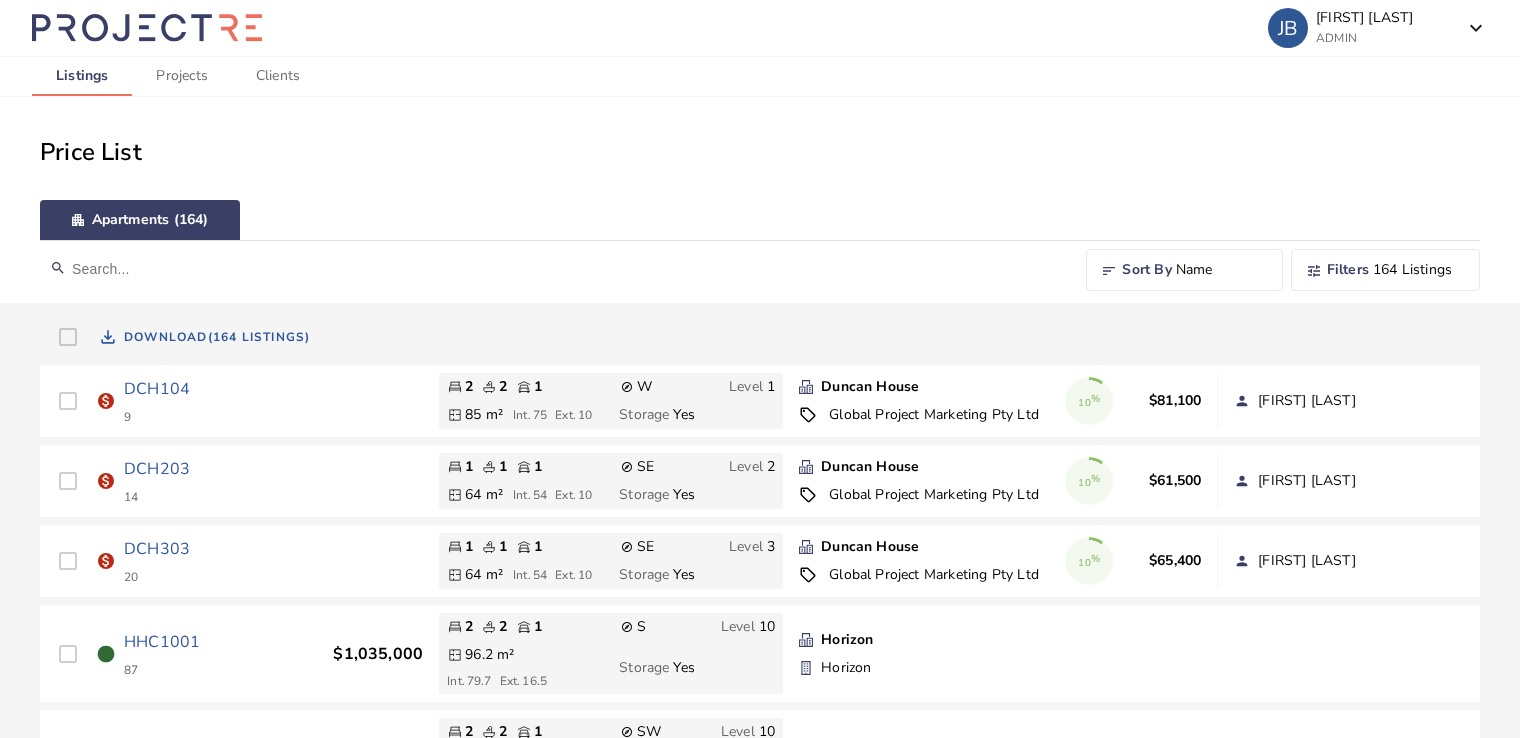 click at bounding box center (555, 269) 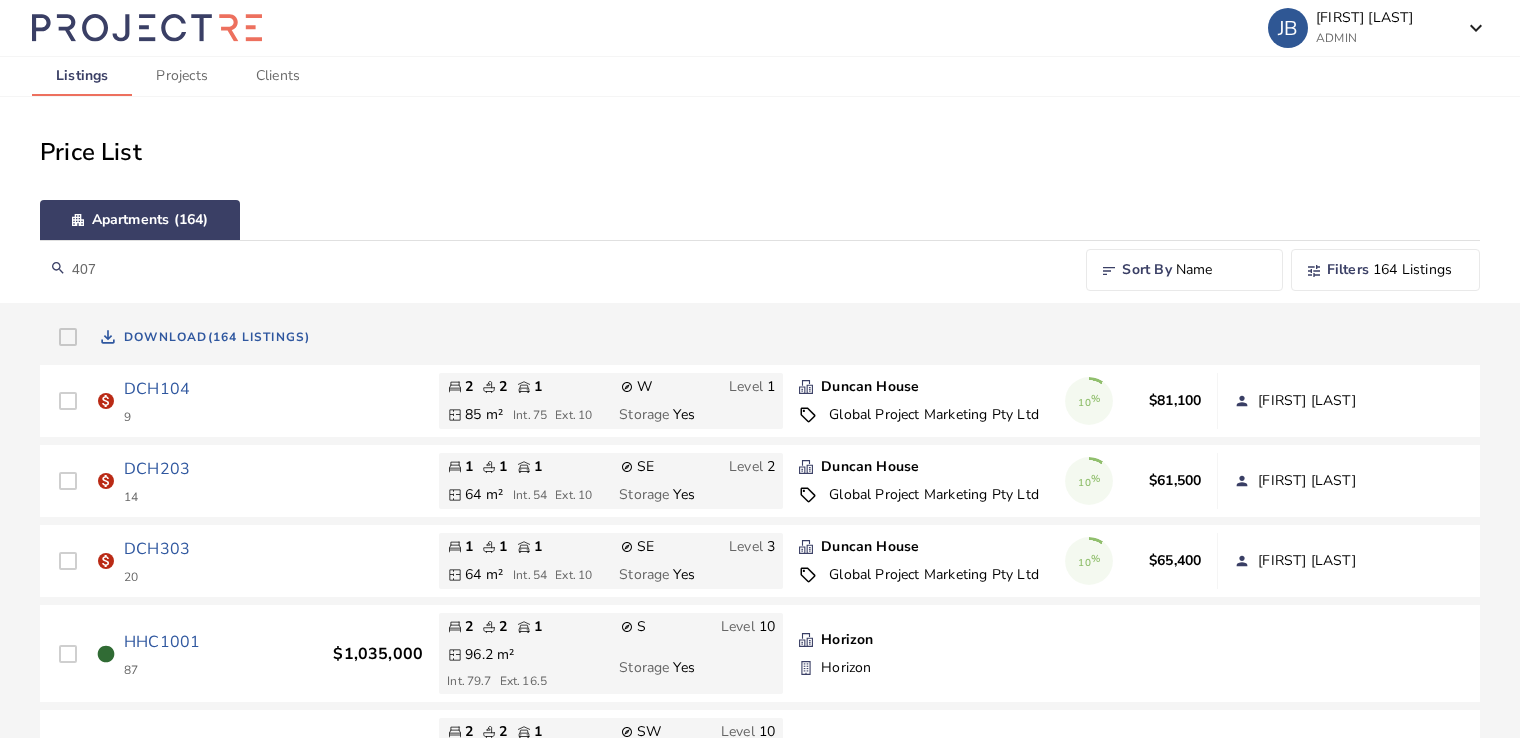 type on "407" 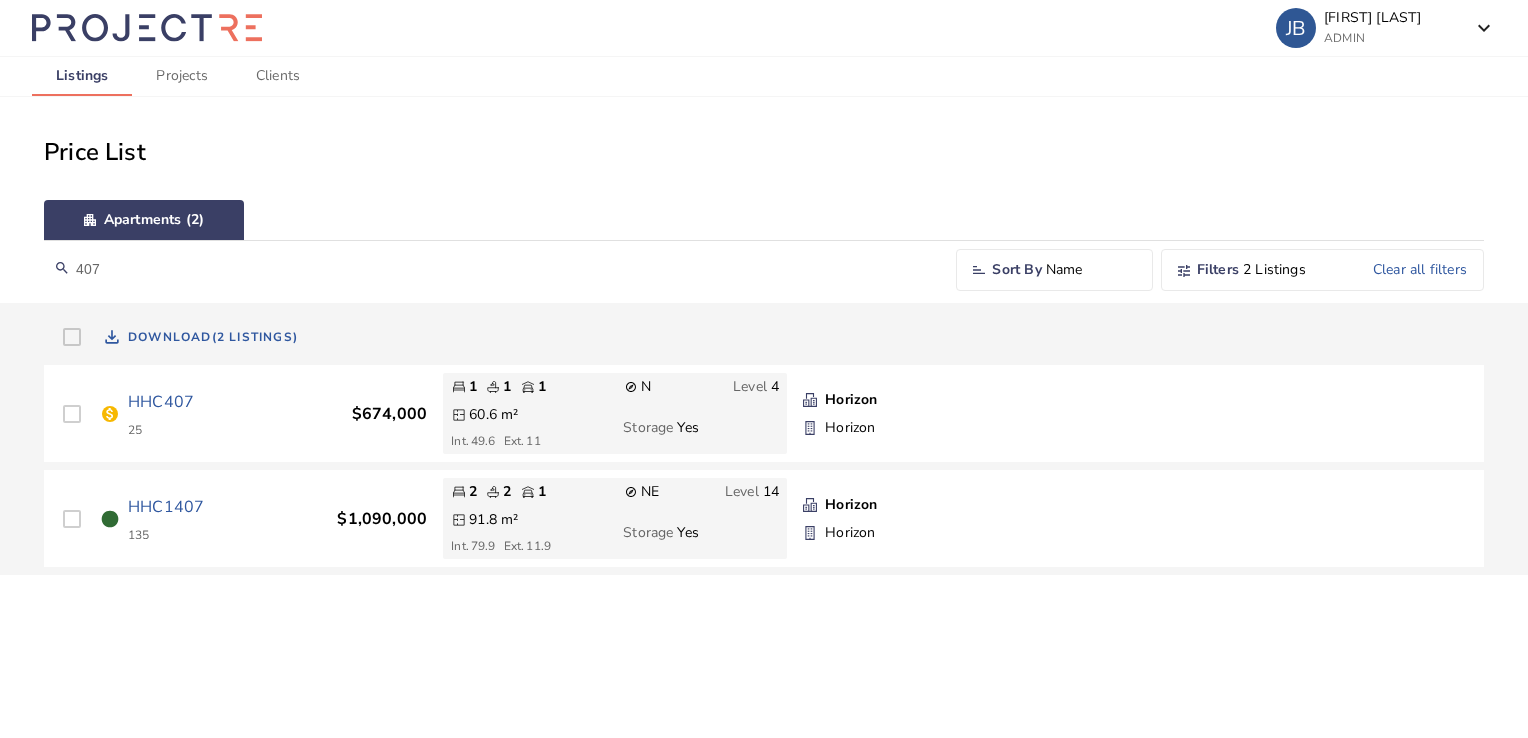 click on "HHC407" at bounding box center (161, 402) 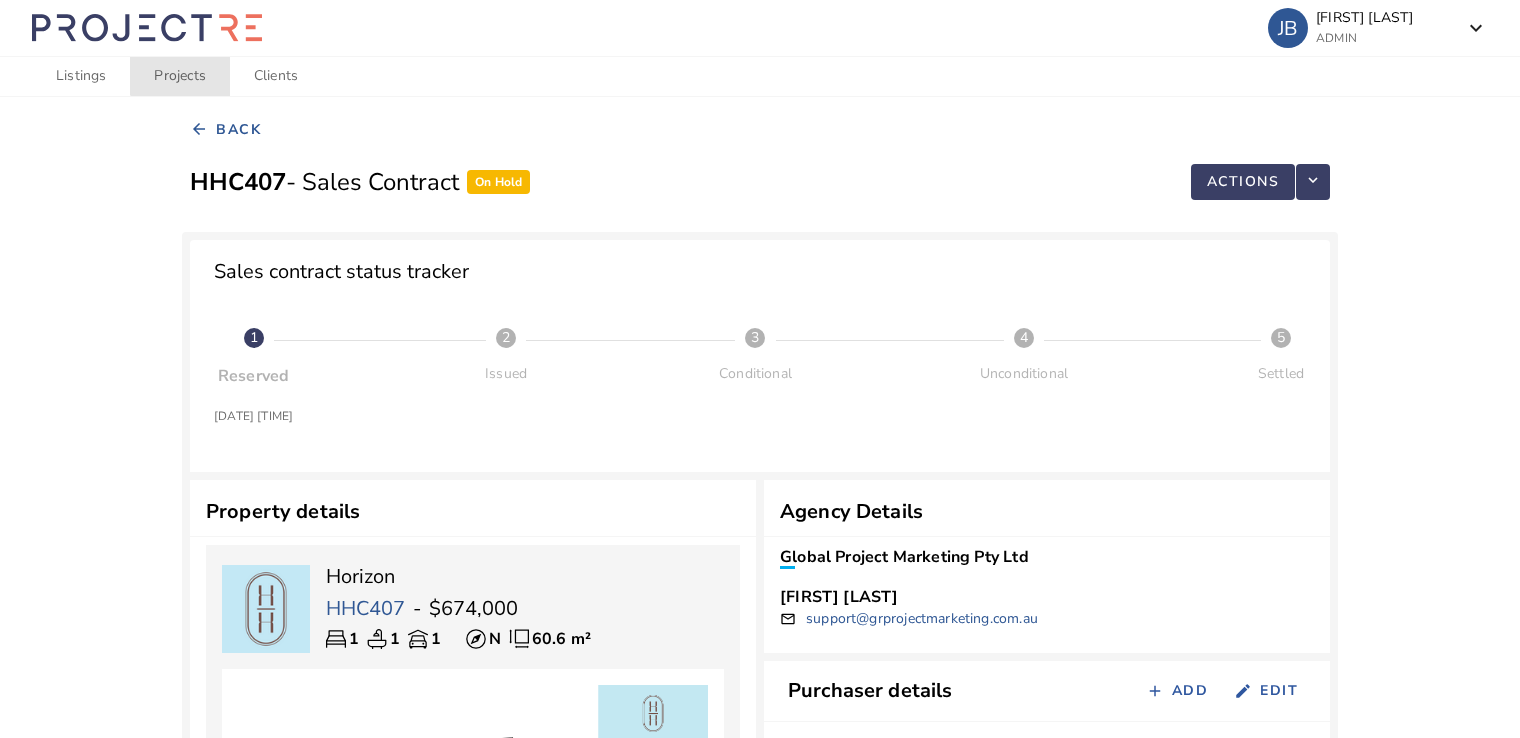 click on "Projects" at bounding box center [179, 76] 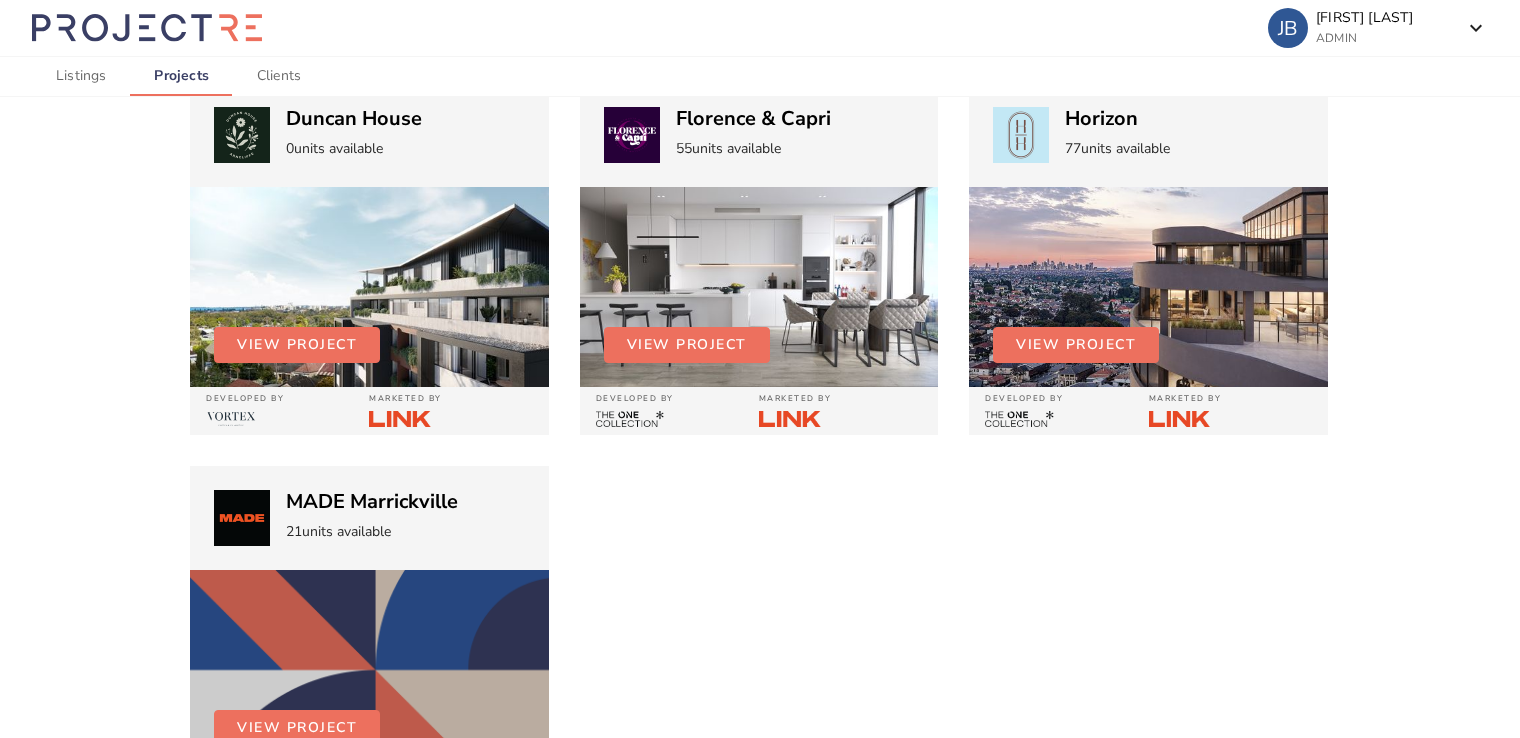 scroll, scrollTop: 0, scrollLeft: 0, axis: both 